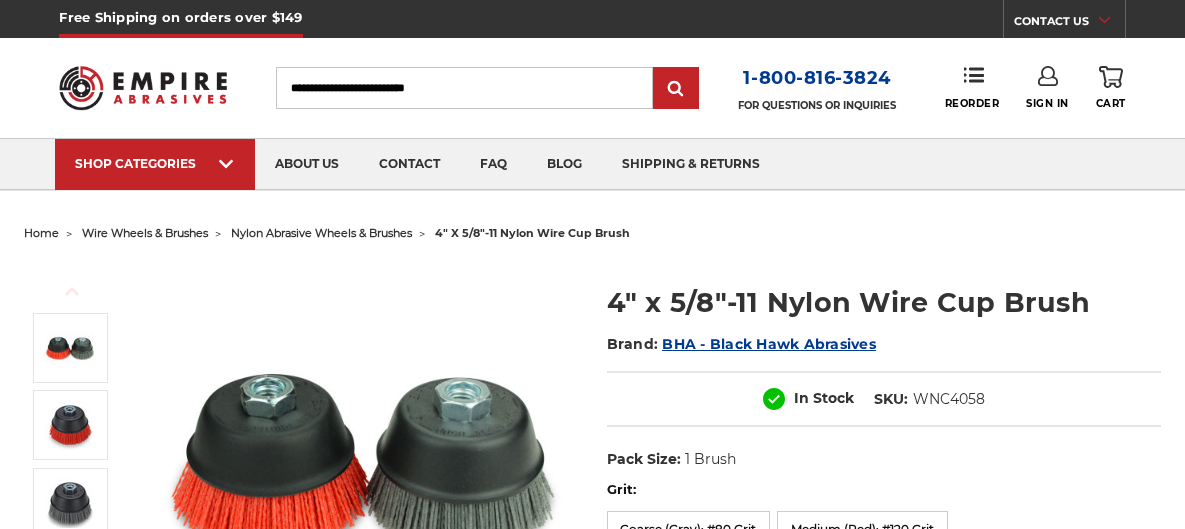 scroll, scrollTop: 0, scrollLeft: 0, axis: both 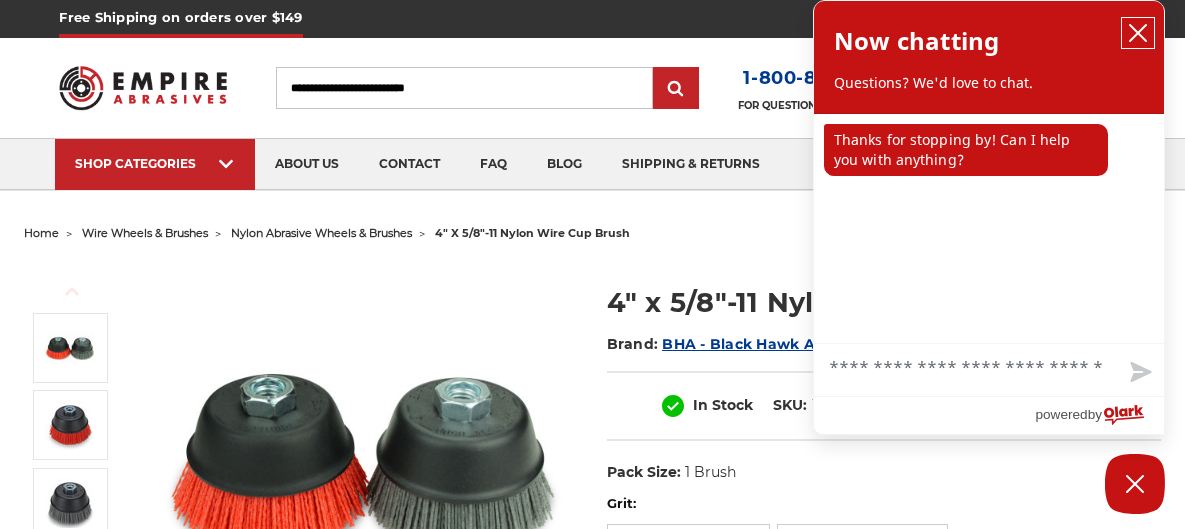 click 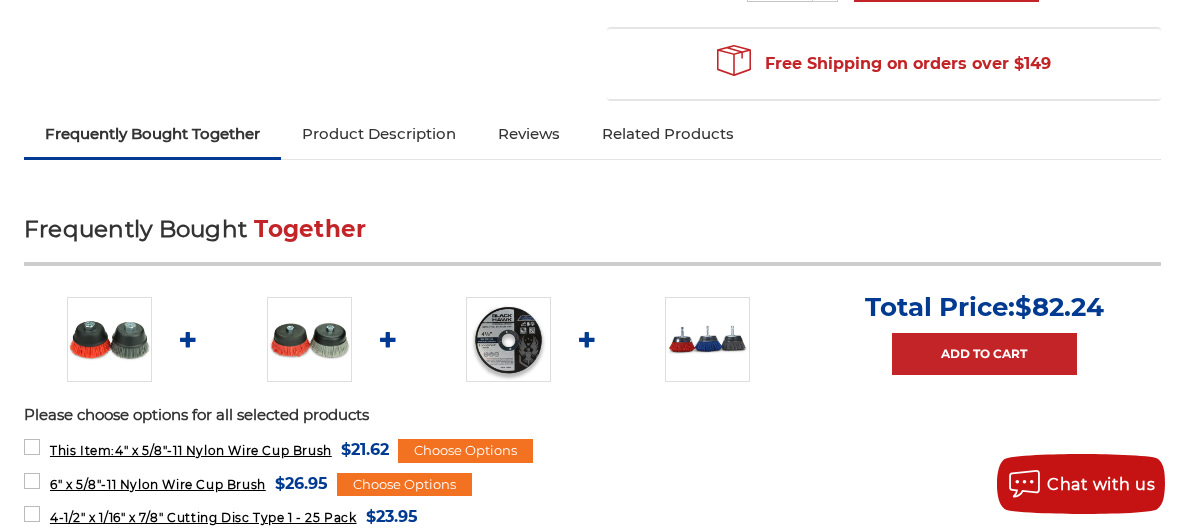 scroll, scrollTop: 733, scrollLeft: 0, axis: vertical 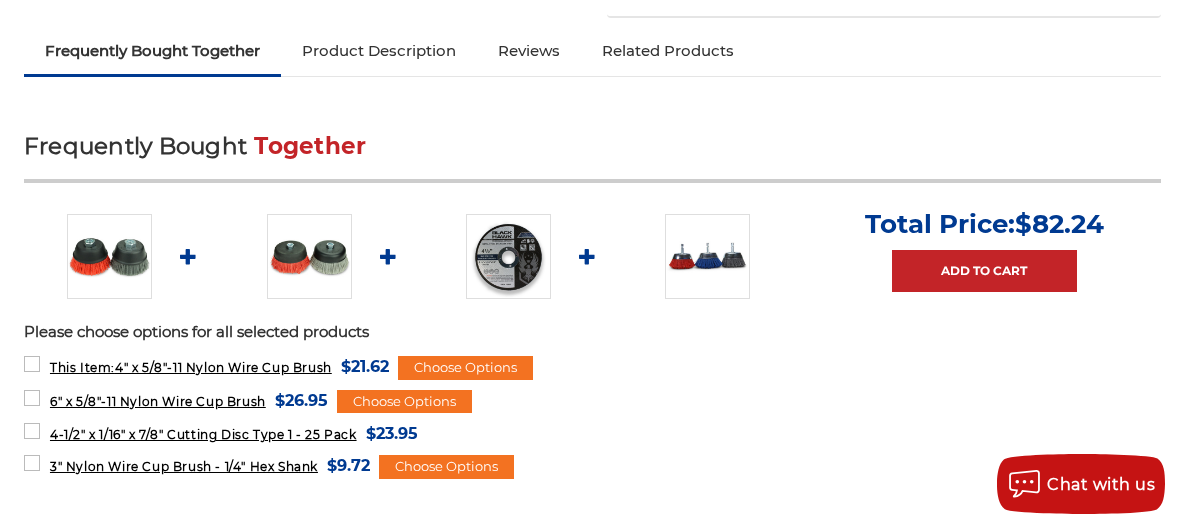 click at bounding box center (707, 256) 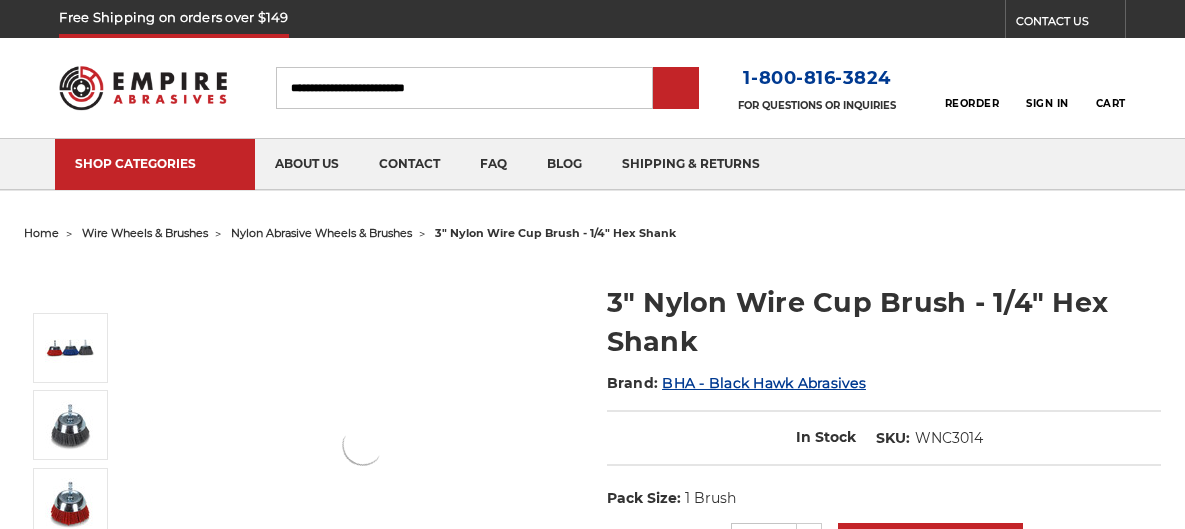 scroll, scrollTop: 0, scrollLeft: 0, axis: both 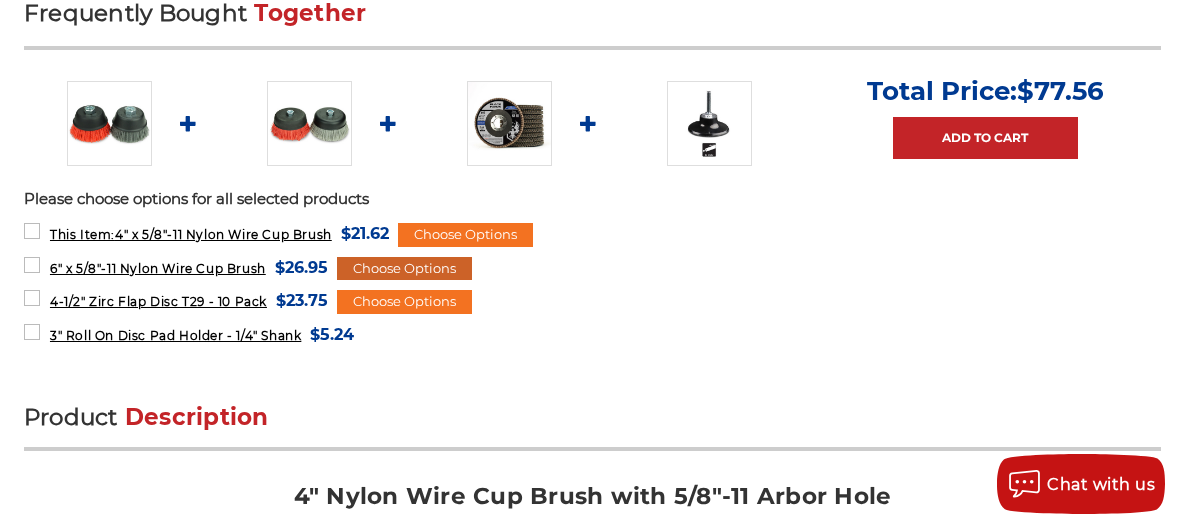 click on "Choose Options" at bounding box center [404, 269] 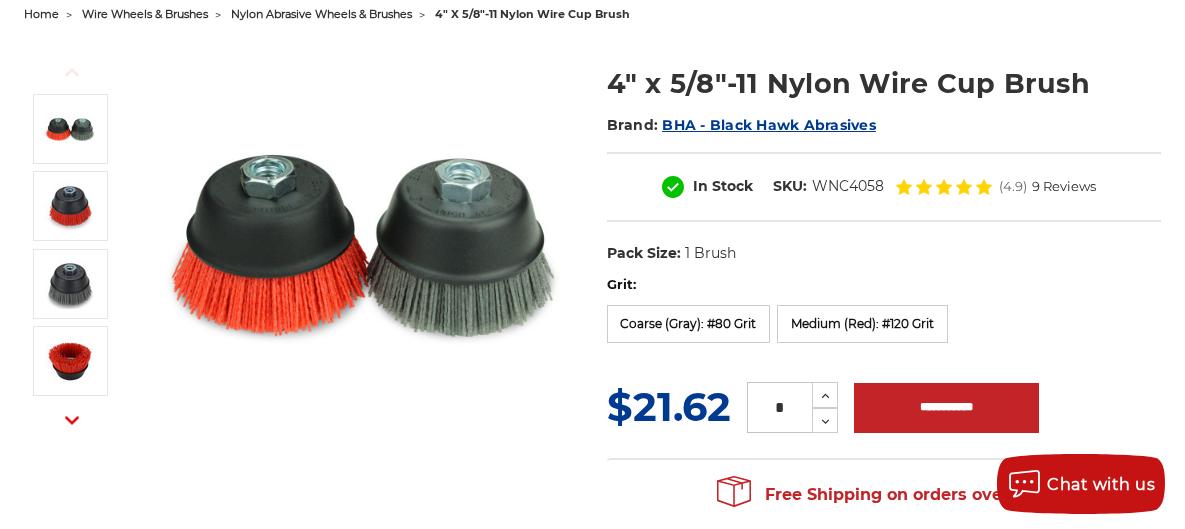 scroll, scrollTop: 133, scrollLeft: 0, axis: vertical 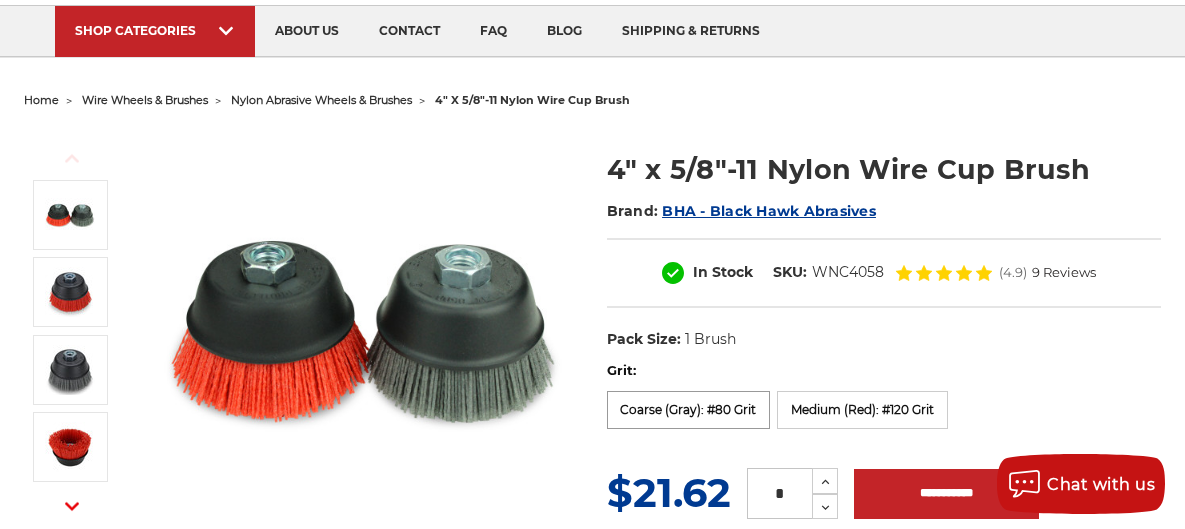 click on "Coarse (Gray): #80 Grit" at bounding box center [689, 410] 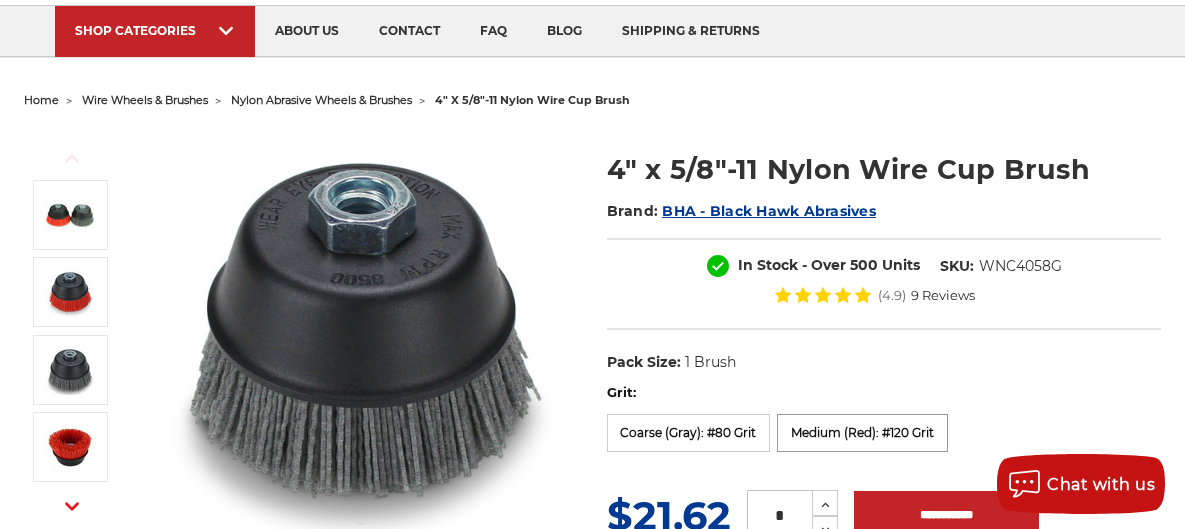 click on "Medium (Red): #120 Grit" at bounding box center (862, 433) 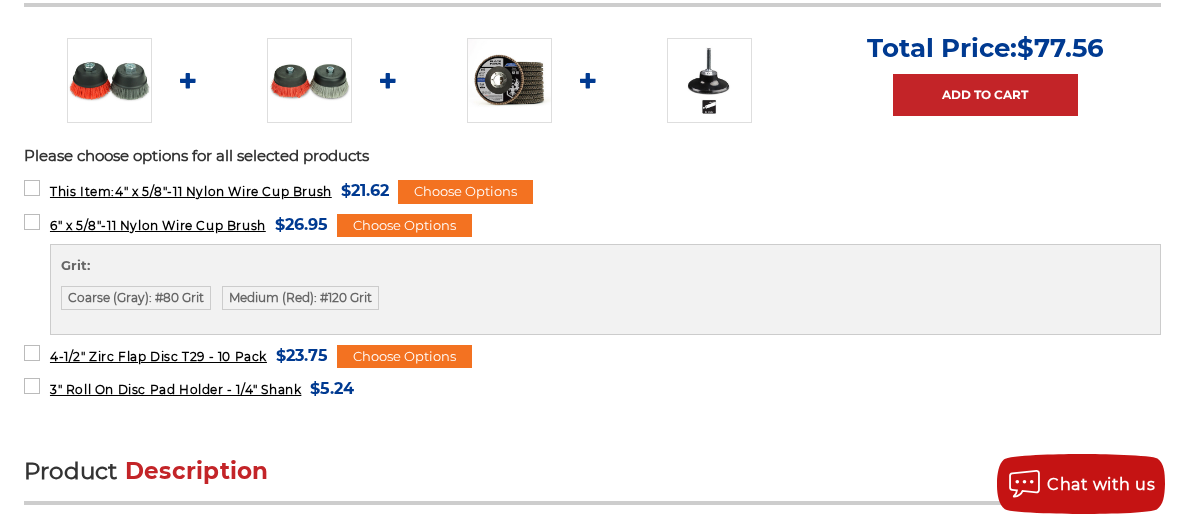 scroll, scrollTop: 933, scrollLeft: 0, axis: vertical 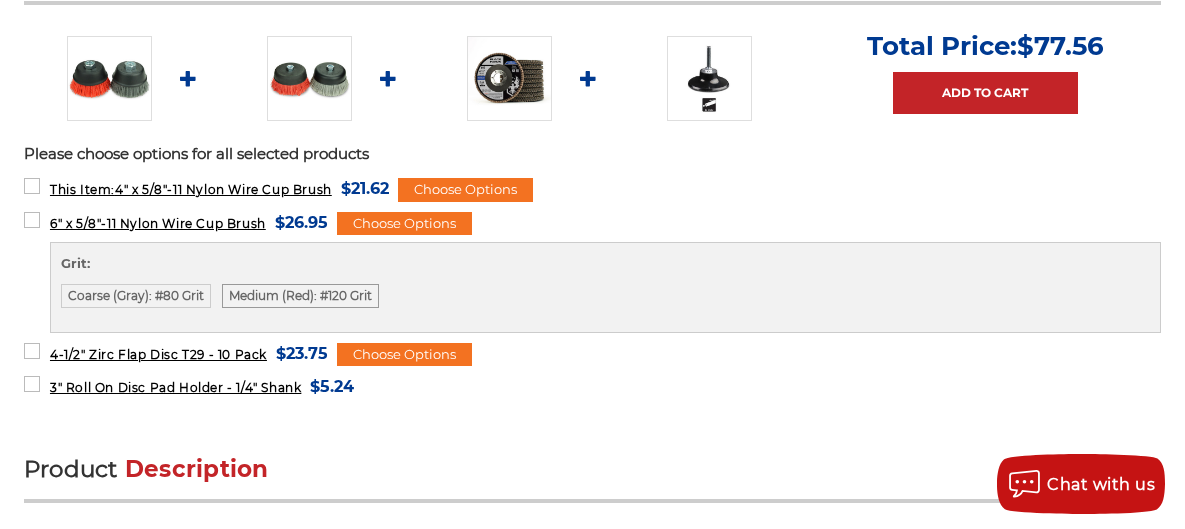 click on "Medium (Red): #120 Grit" at bounding box center (300, 296) 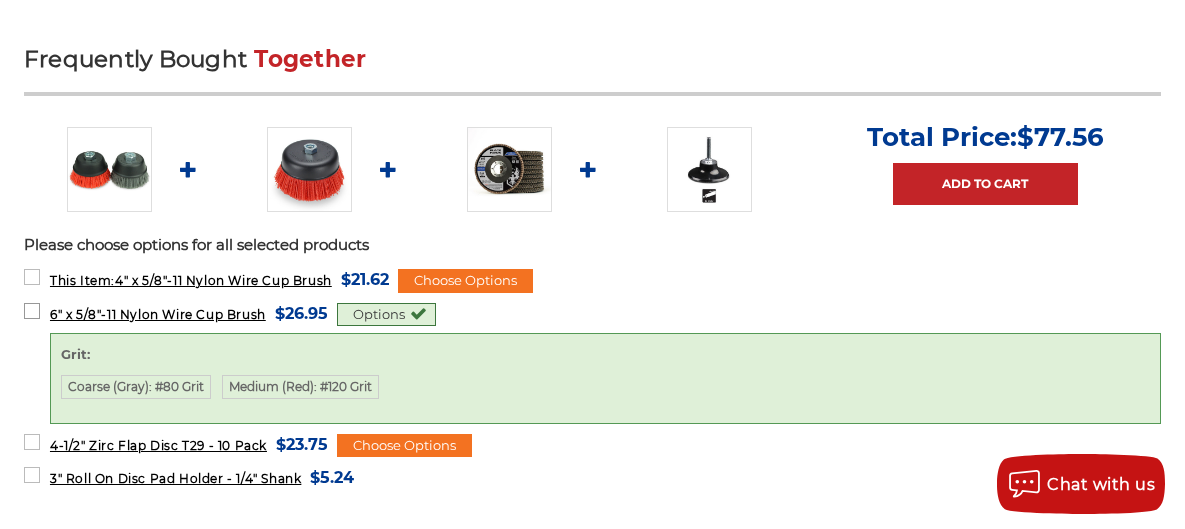 scroll, scrollTop: 866, scrollLeft: 0, axis: vertical 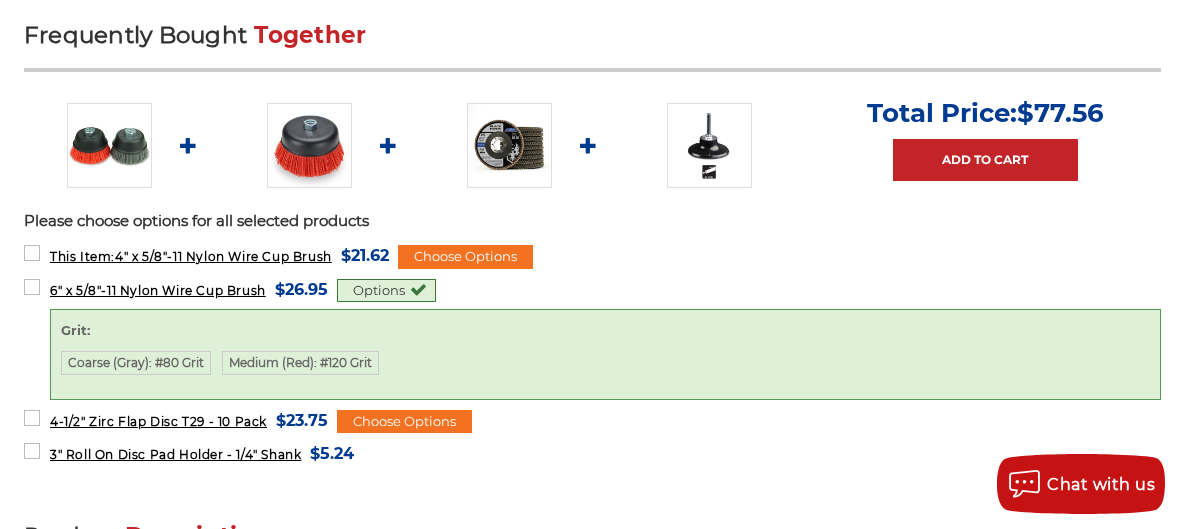 click at bounding box center (309, 145) 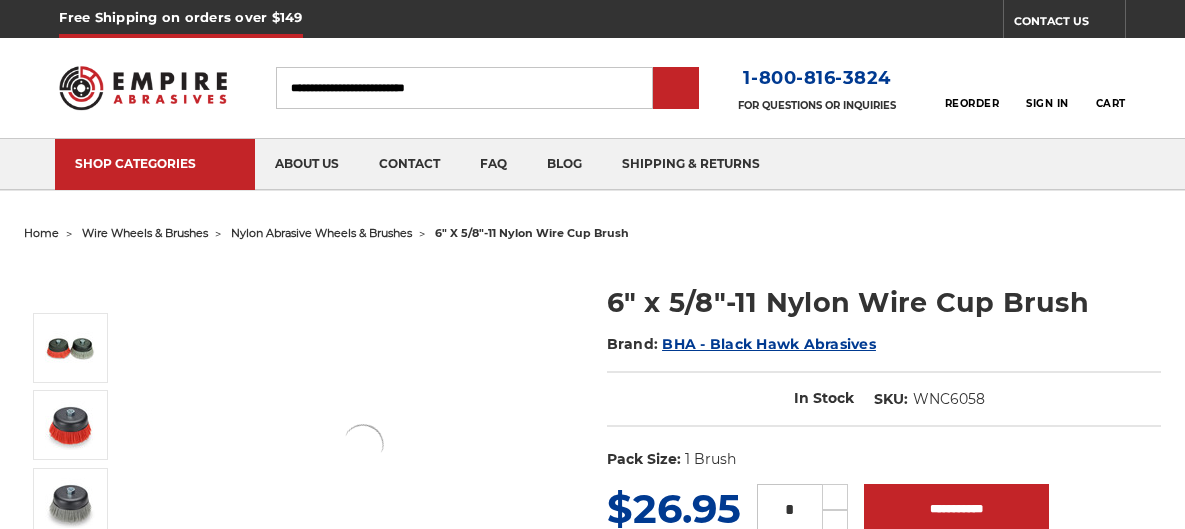 scroll, scrollTop: 0, scrollLeft: 0, axis: both 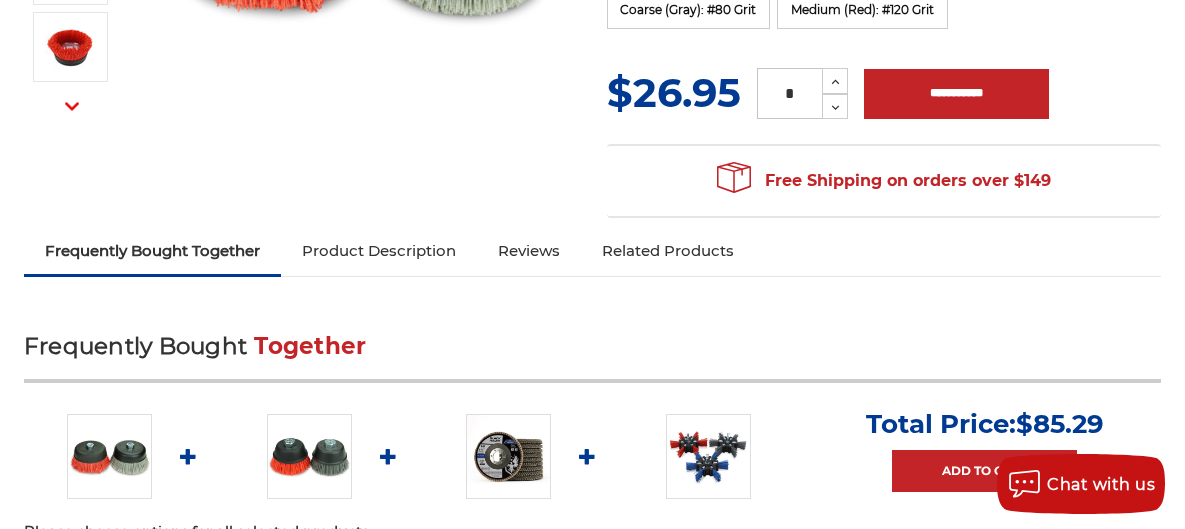 click at bounding box center [708, 456] 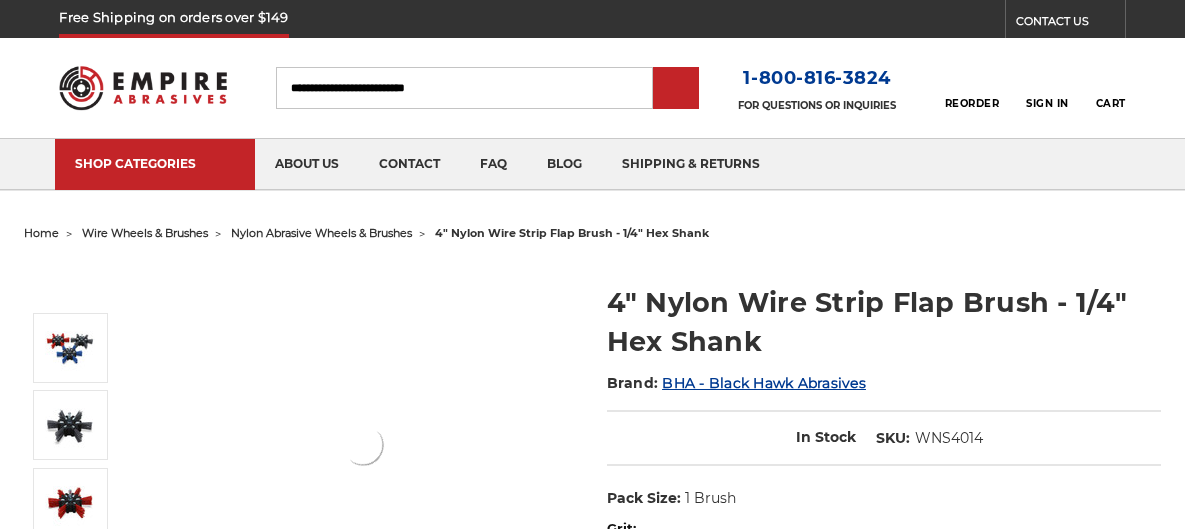 scroll, scrollTop: 0, scrollLeft: 0, axis: both 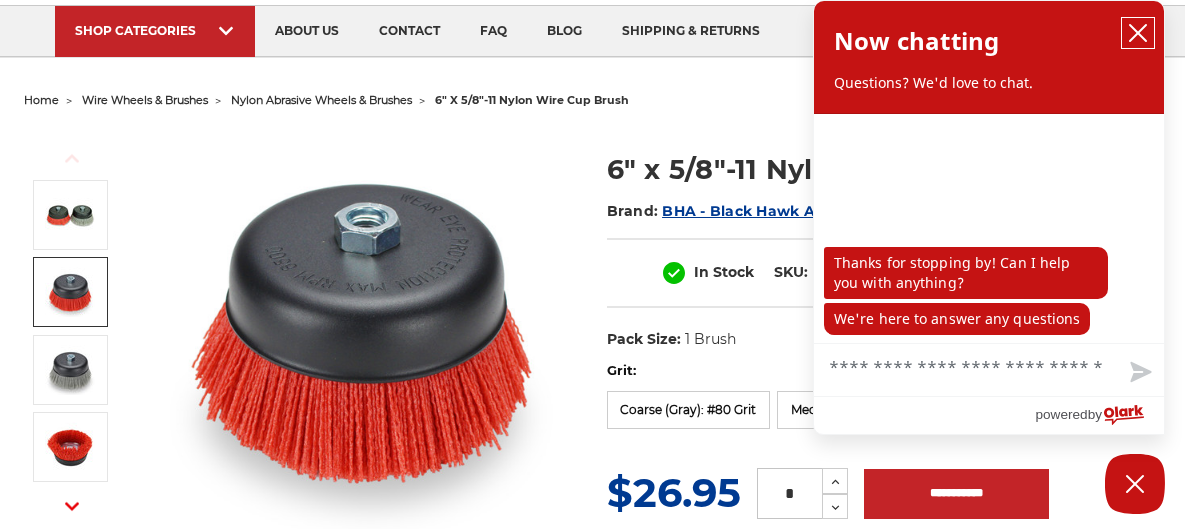 click 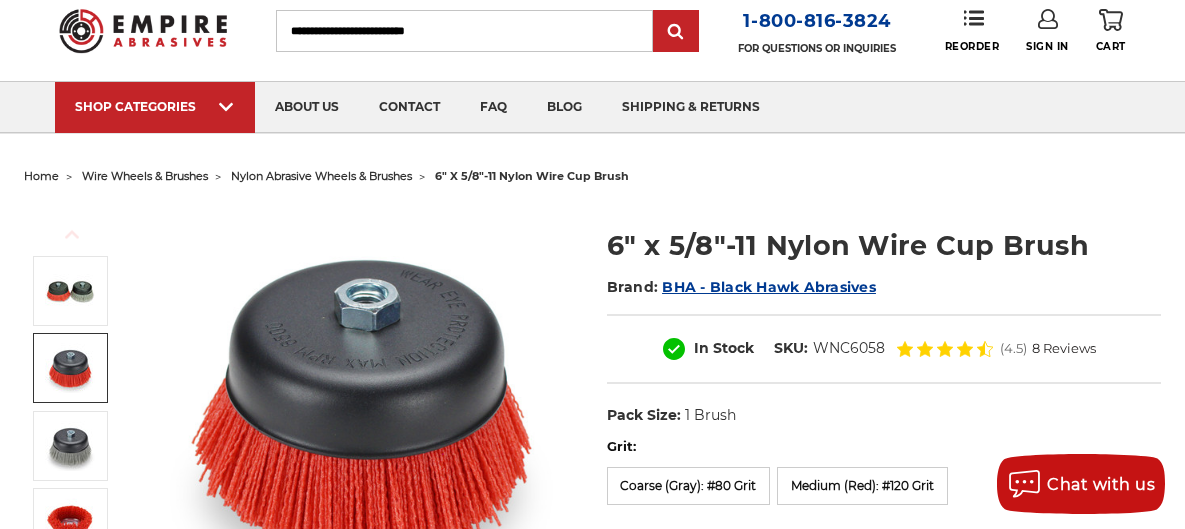 scroll, scrollTop: 0, scrollLeft: 0, axis: both 